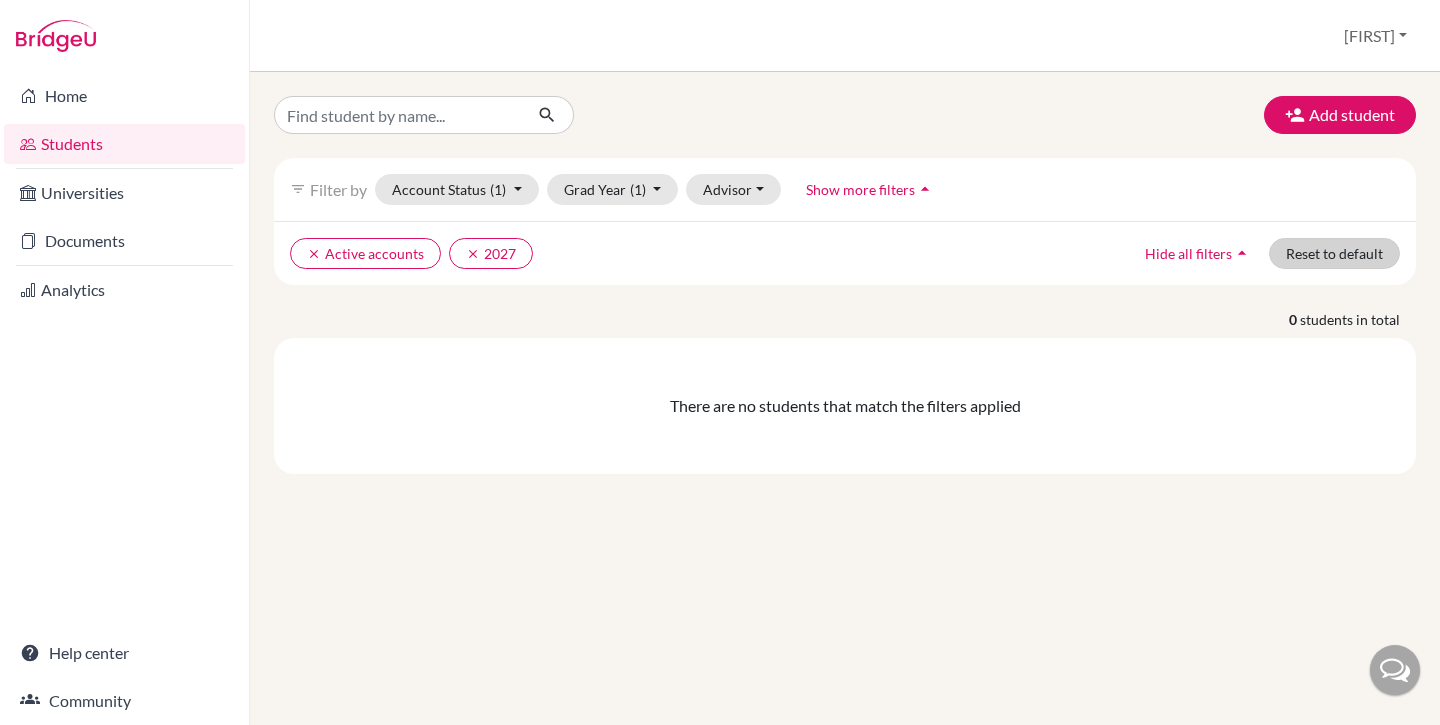 scroll, scrollTop: 0, scrollLeft: 0, axis: both 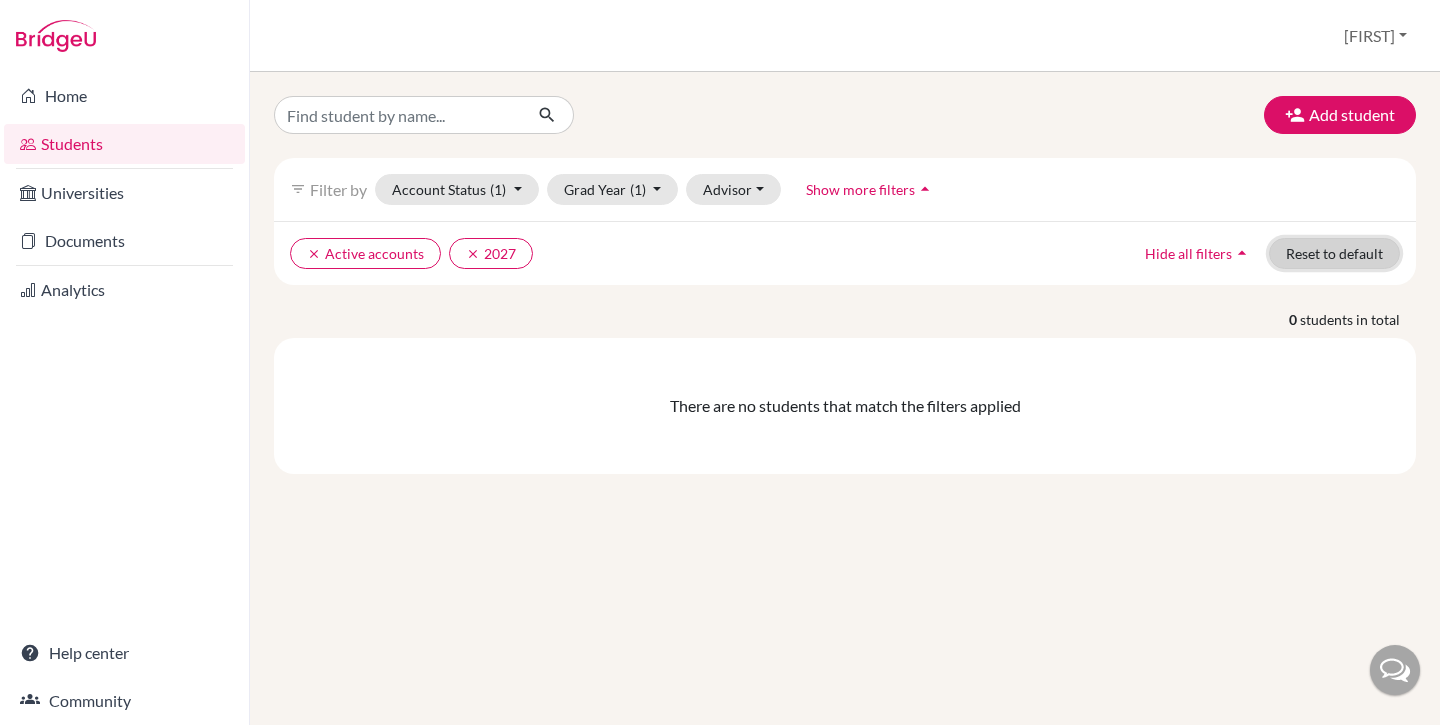 click on "Reset to default" at bounding box center [1334, 253] 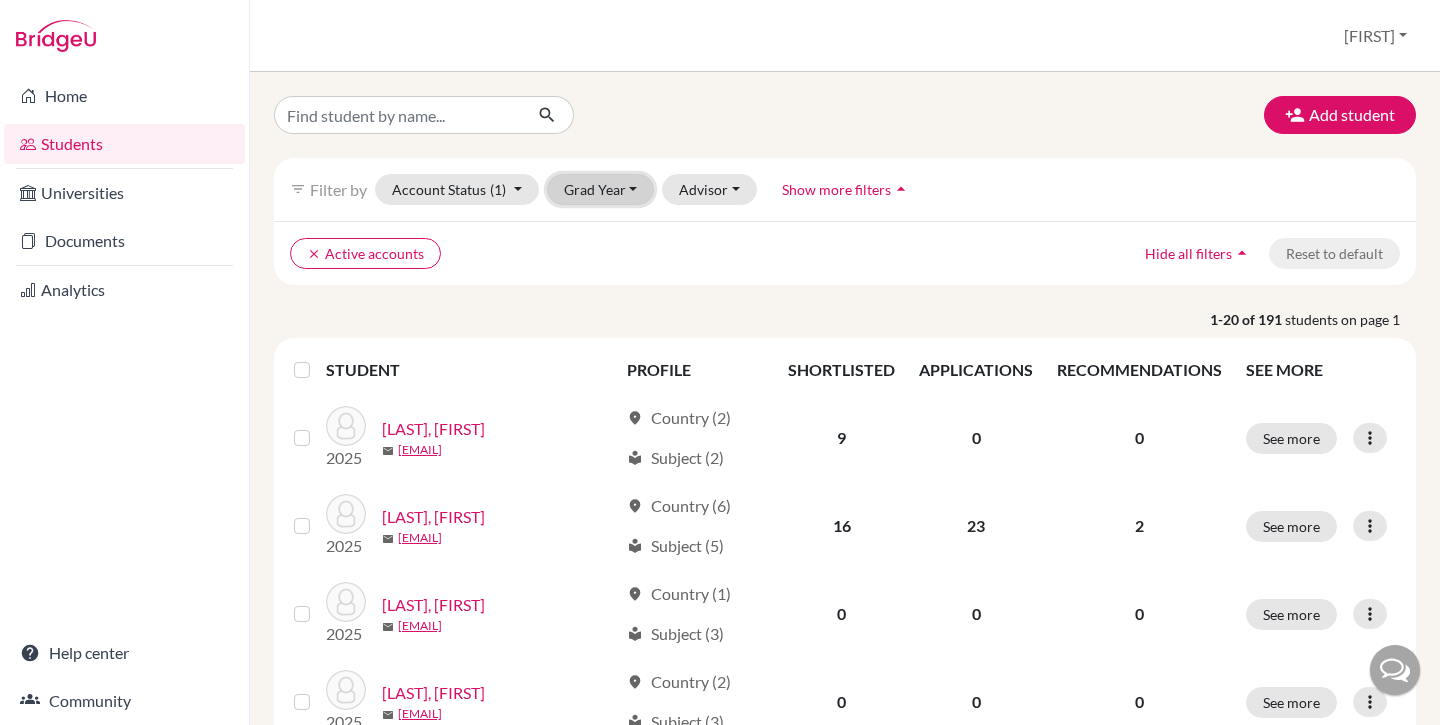click on "Grad Year" at bounding box center (601, 189) 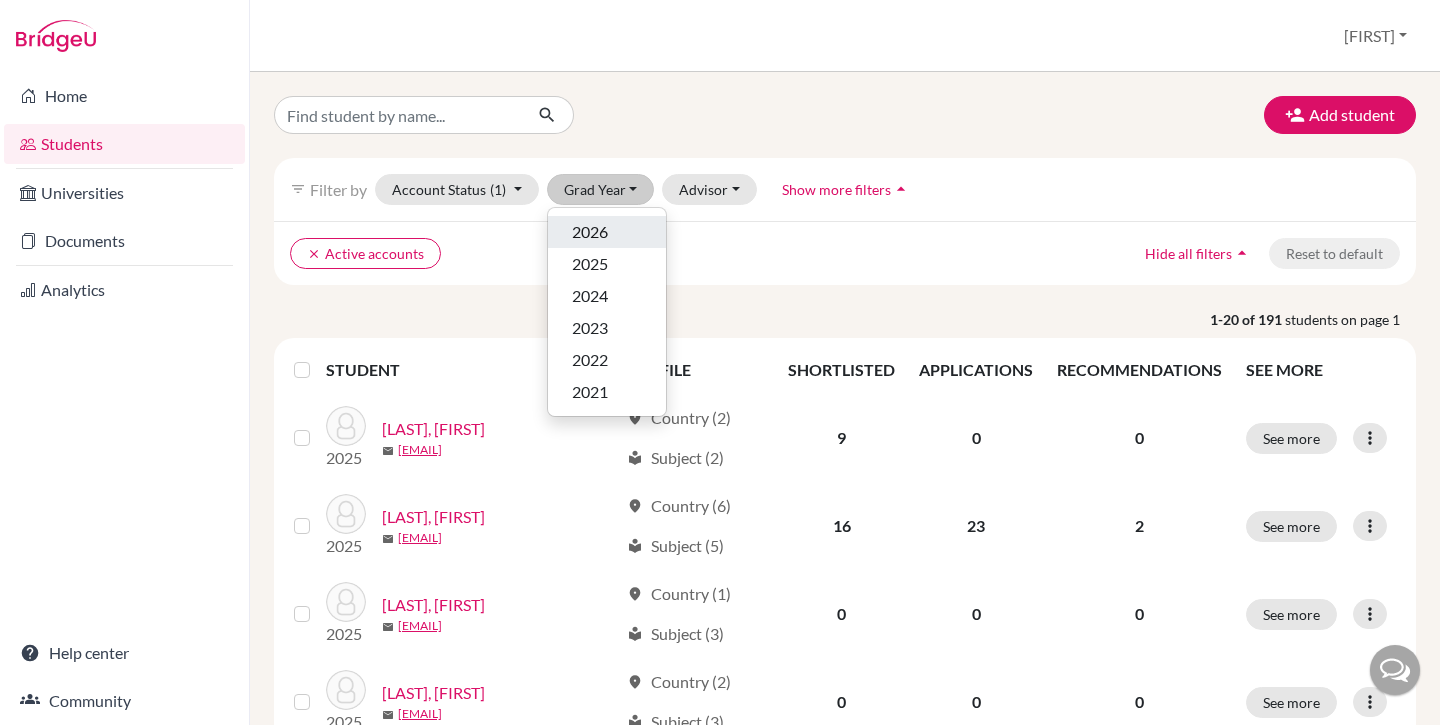 click on "2026" at bounding box center (607, 232) 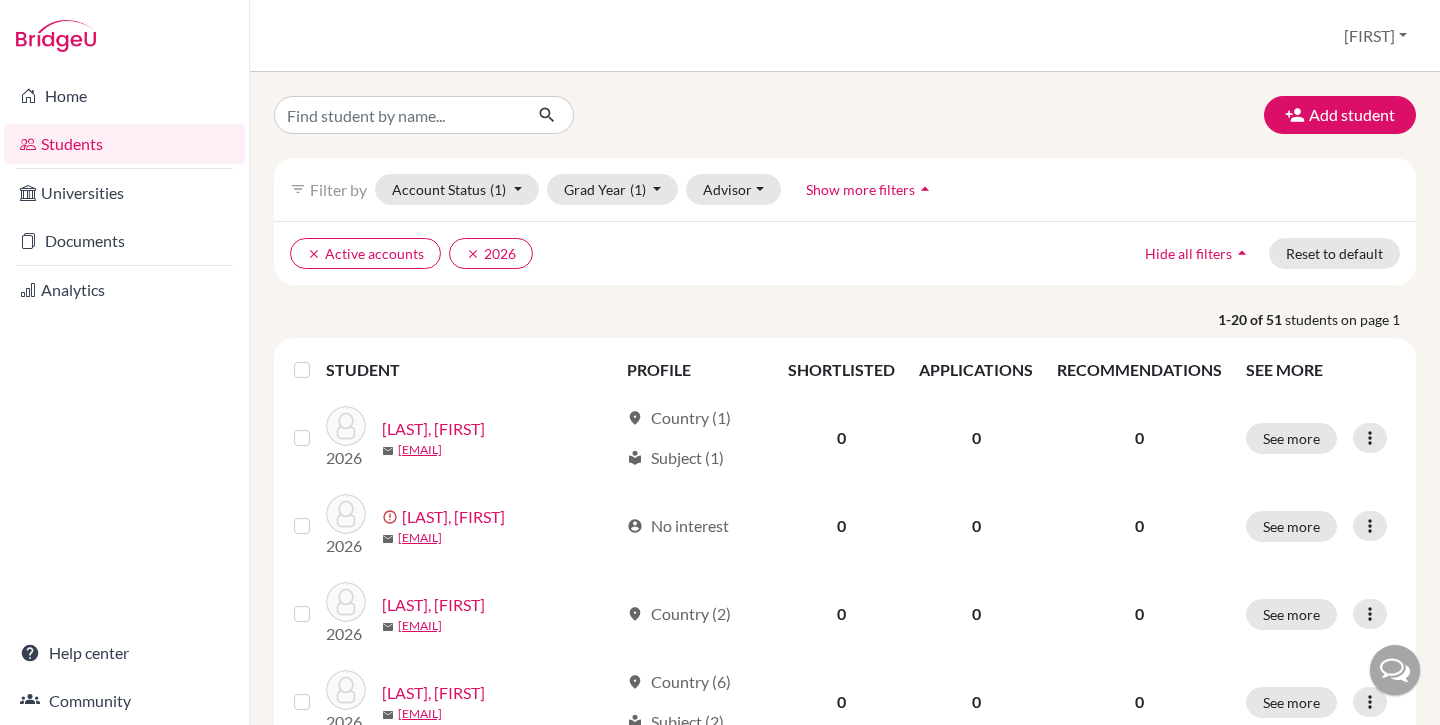 click at bounding box center (318, 358) 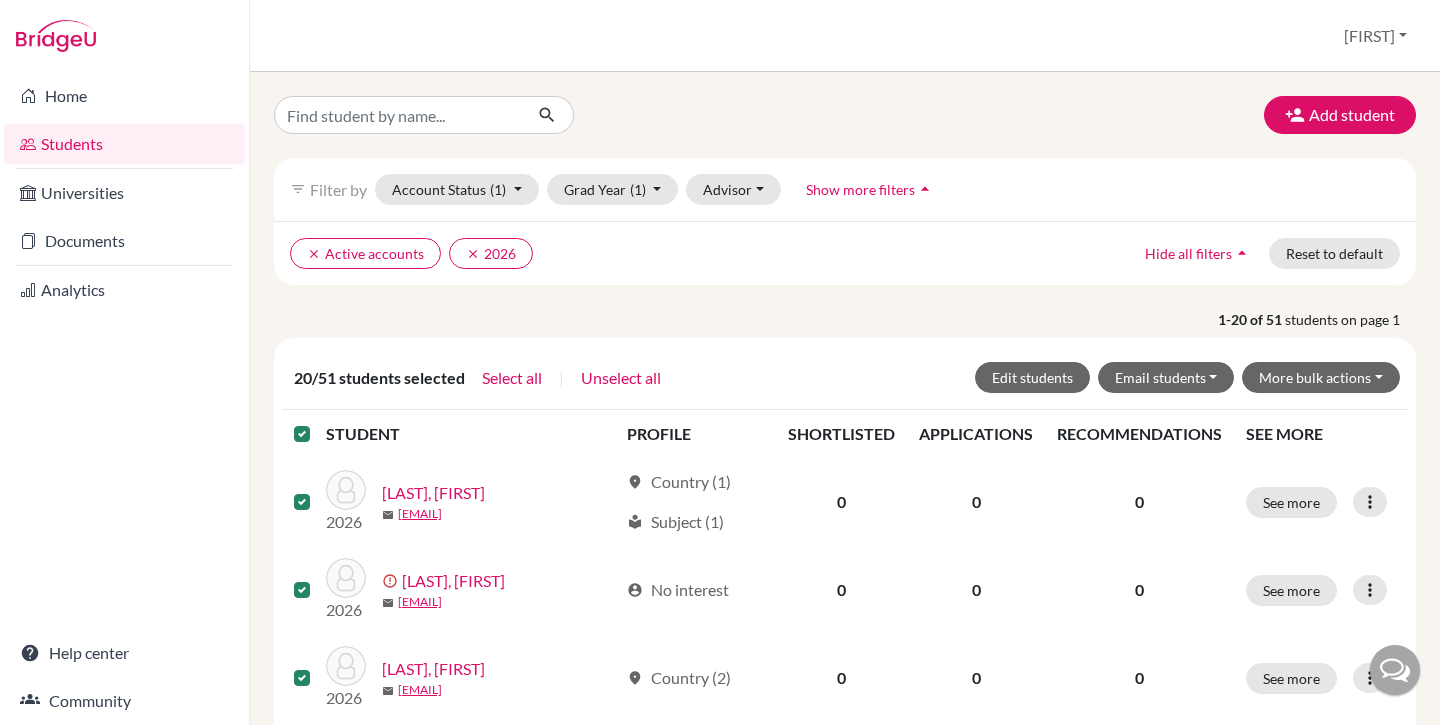 click at bounding box center [318, 422] 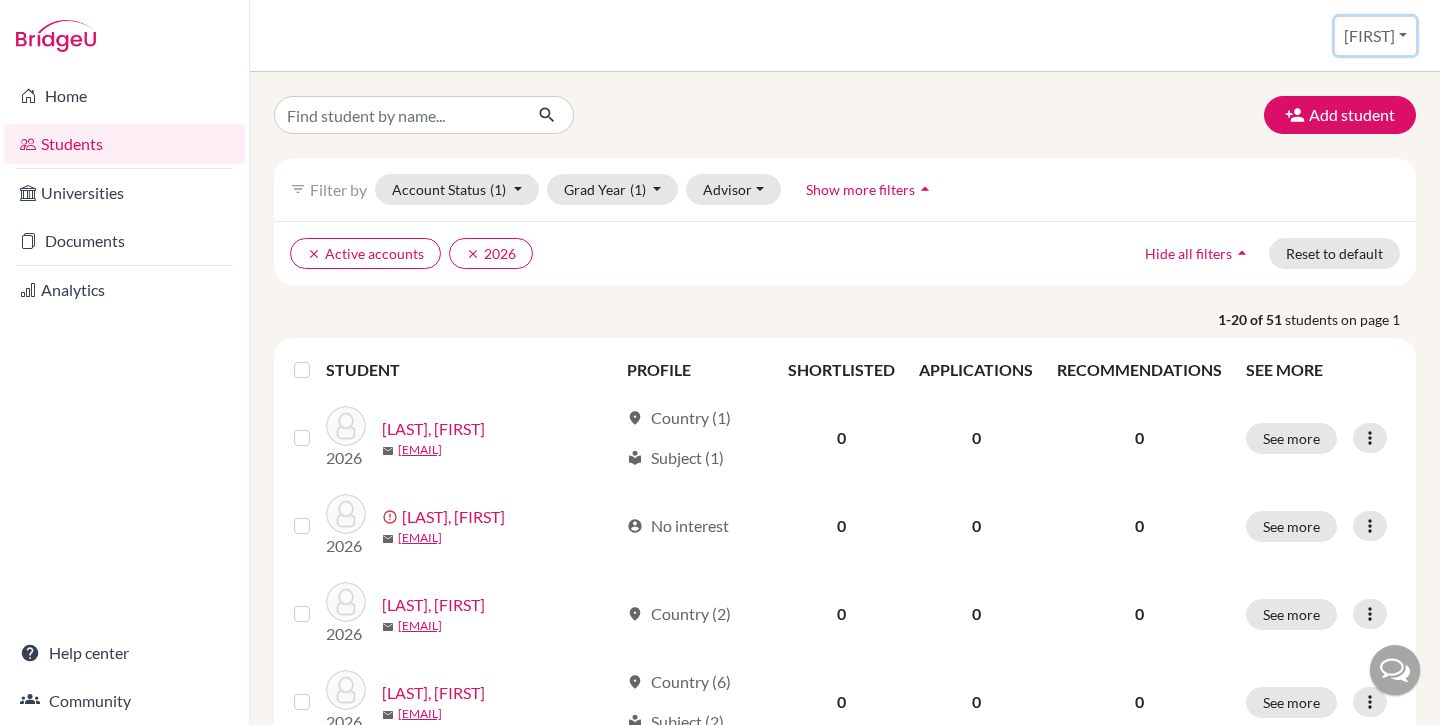 click on "[FIRST]" at bounding box center (1375, 36) 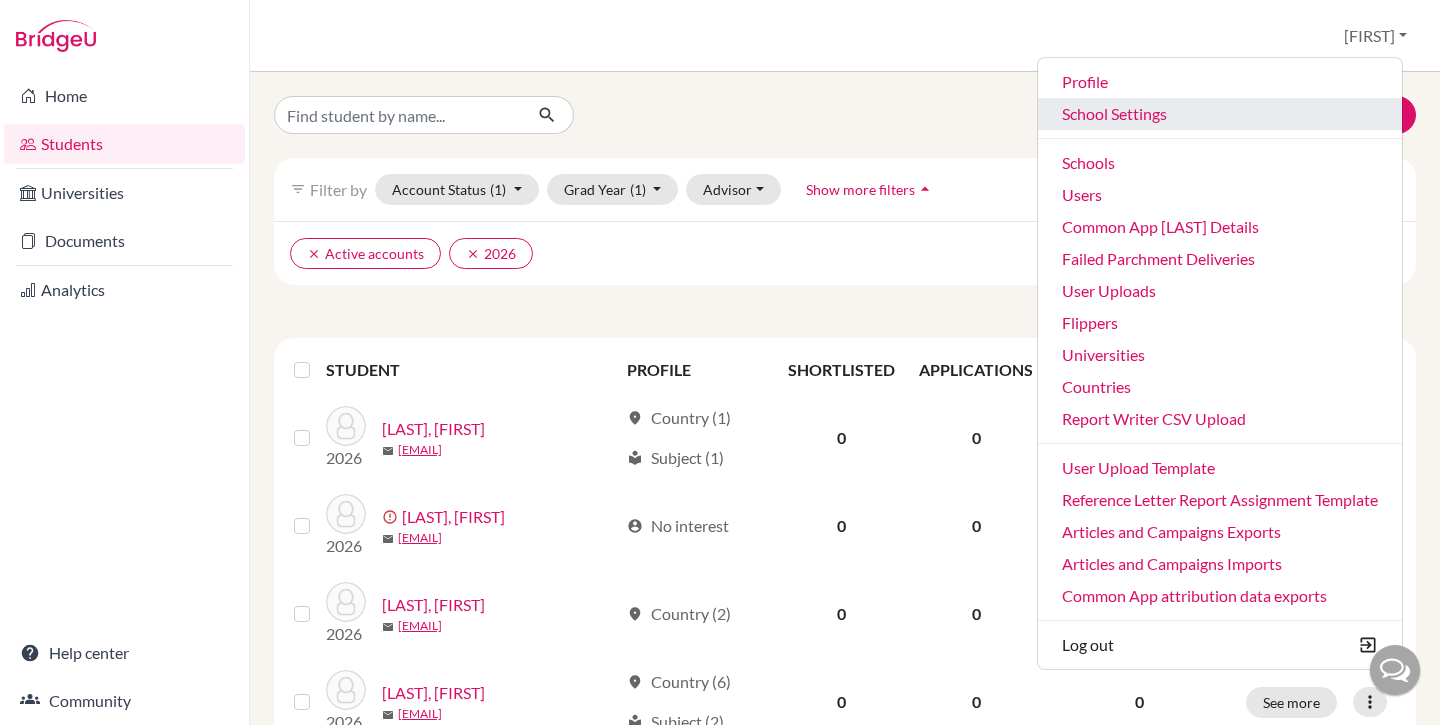 click on "School Settings" at bounding box center (1220, 114) 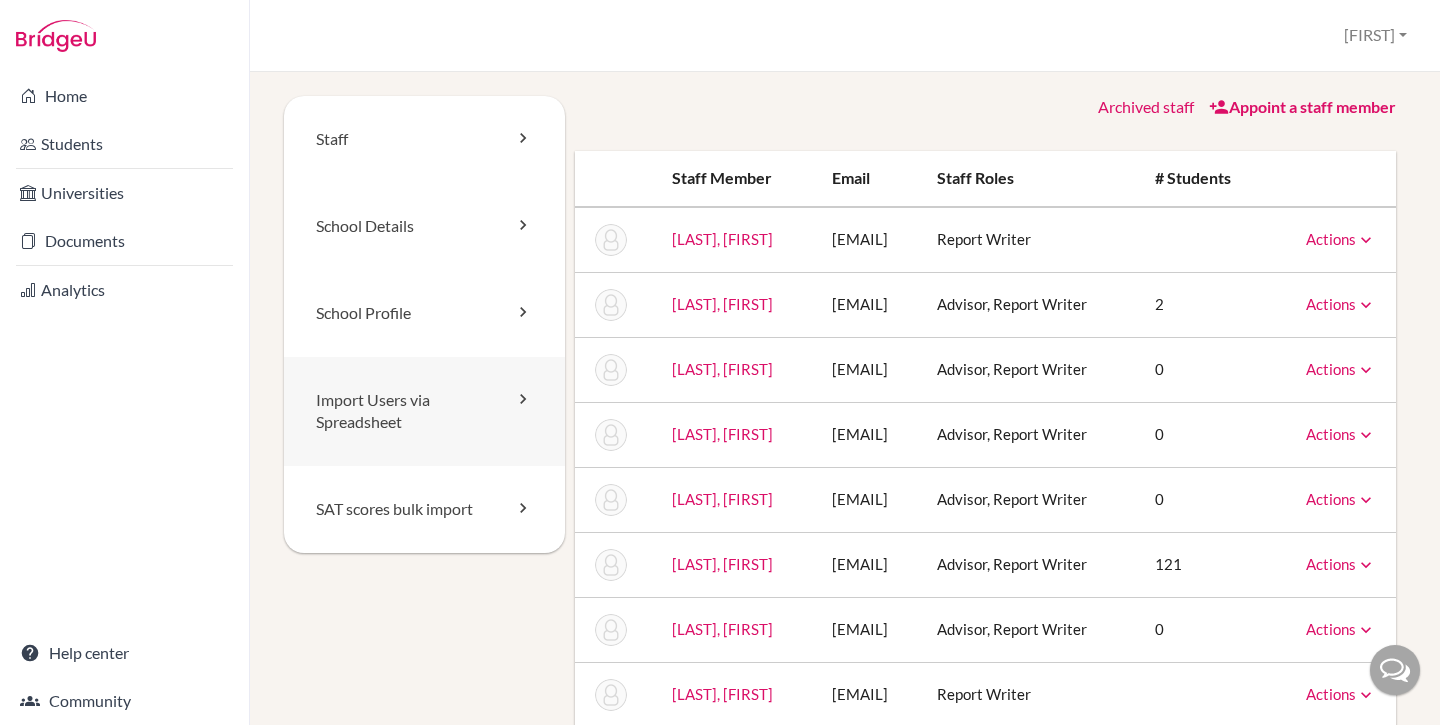 scroll, scrollTop: 0, scrollLeft: 0, axis: both 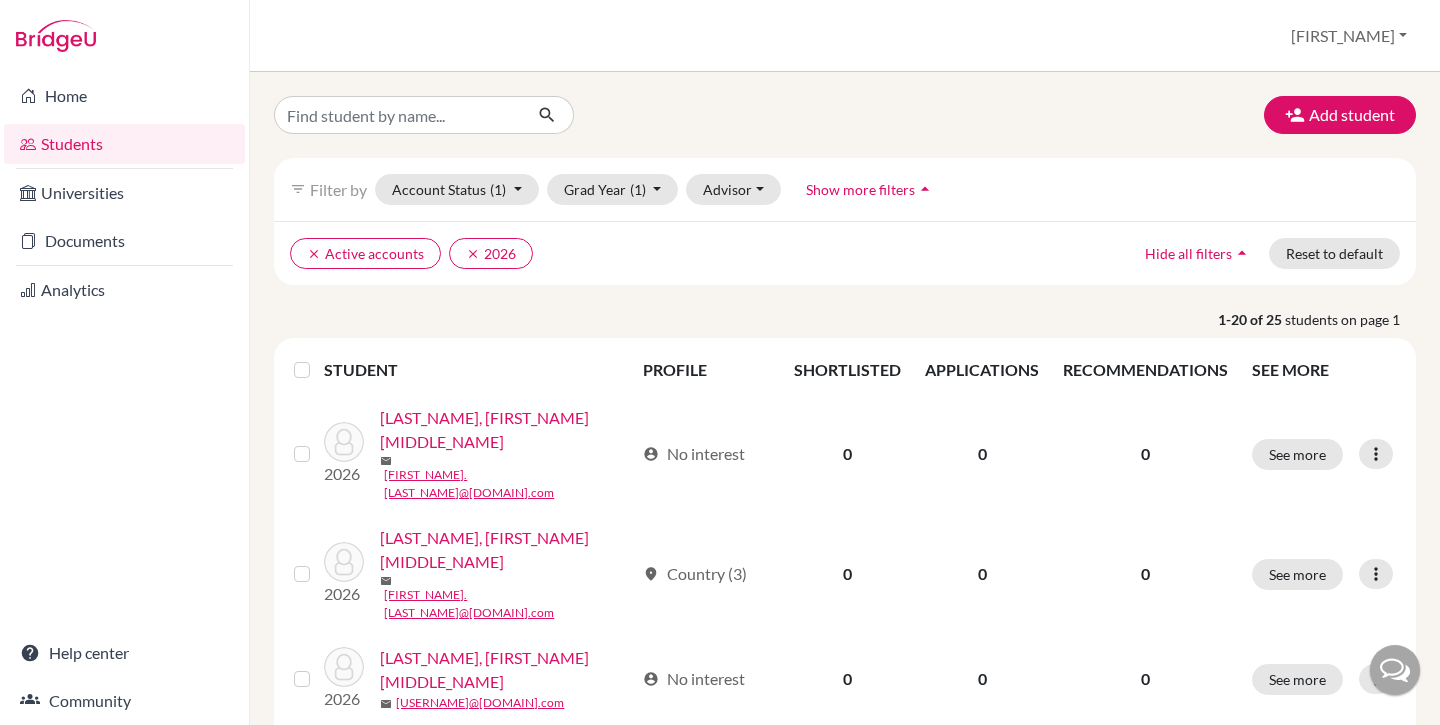 click at bounding box center [318, 358] 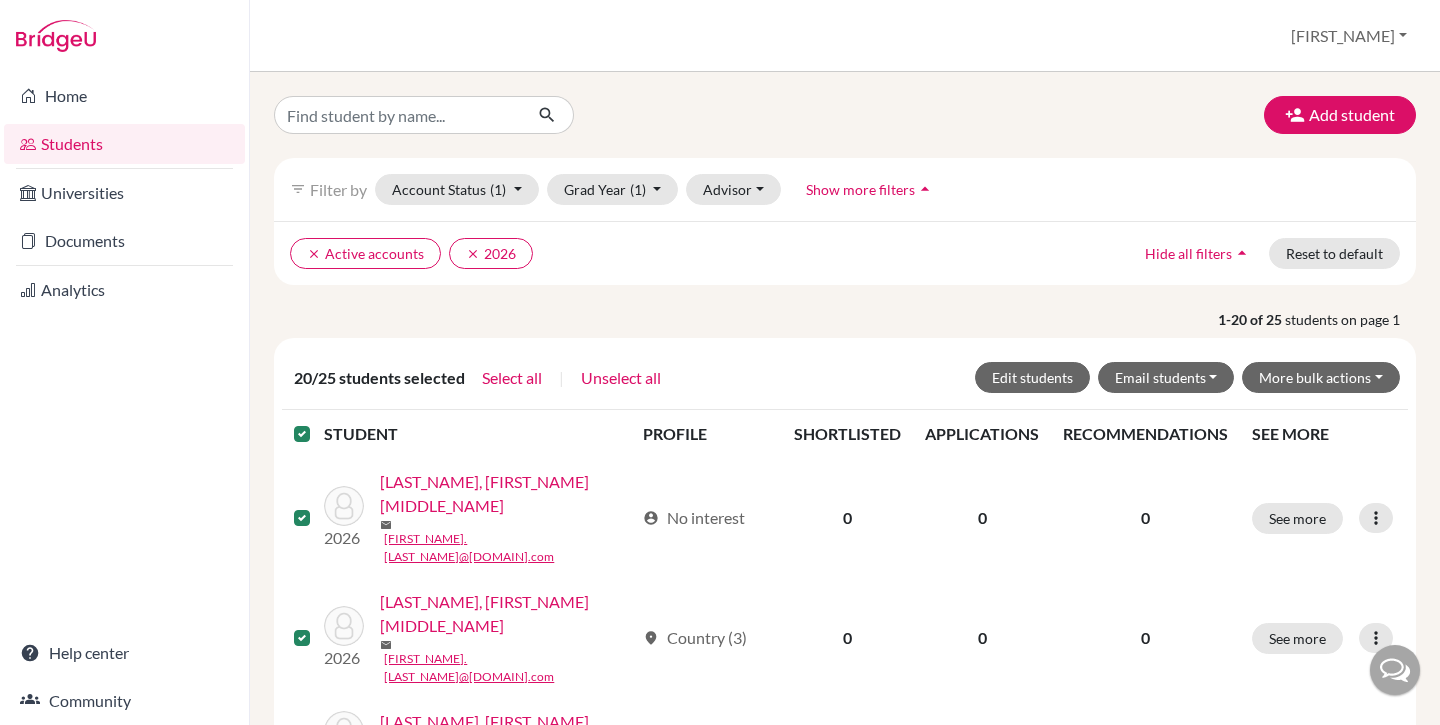 click at bounding box center (318, 422) 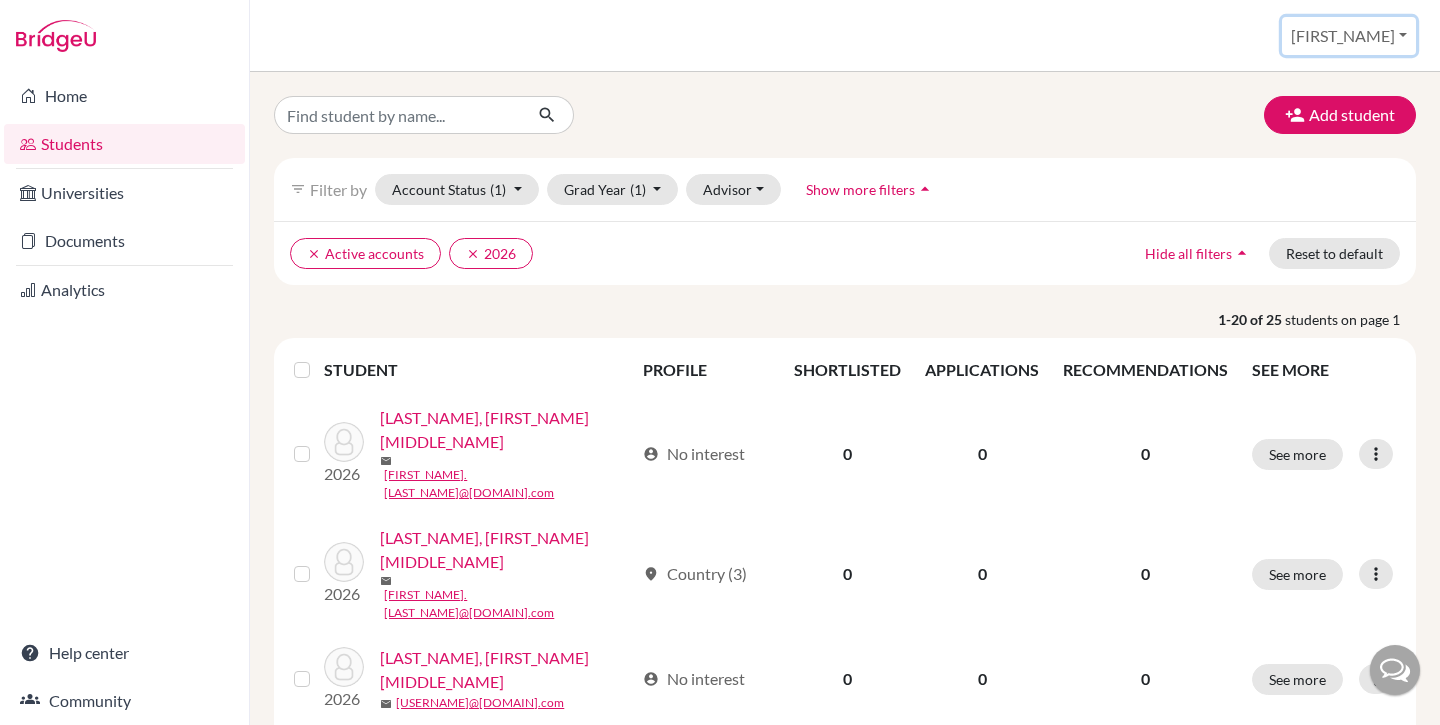 click on "[FIRST]" at bounding box center (1349, 36) 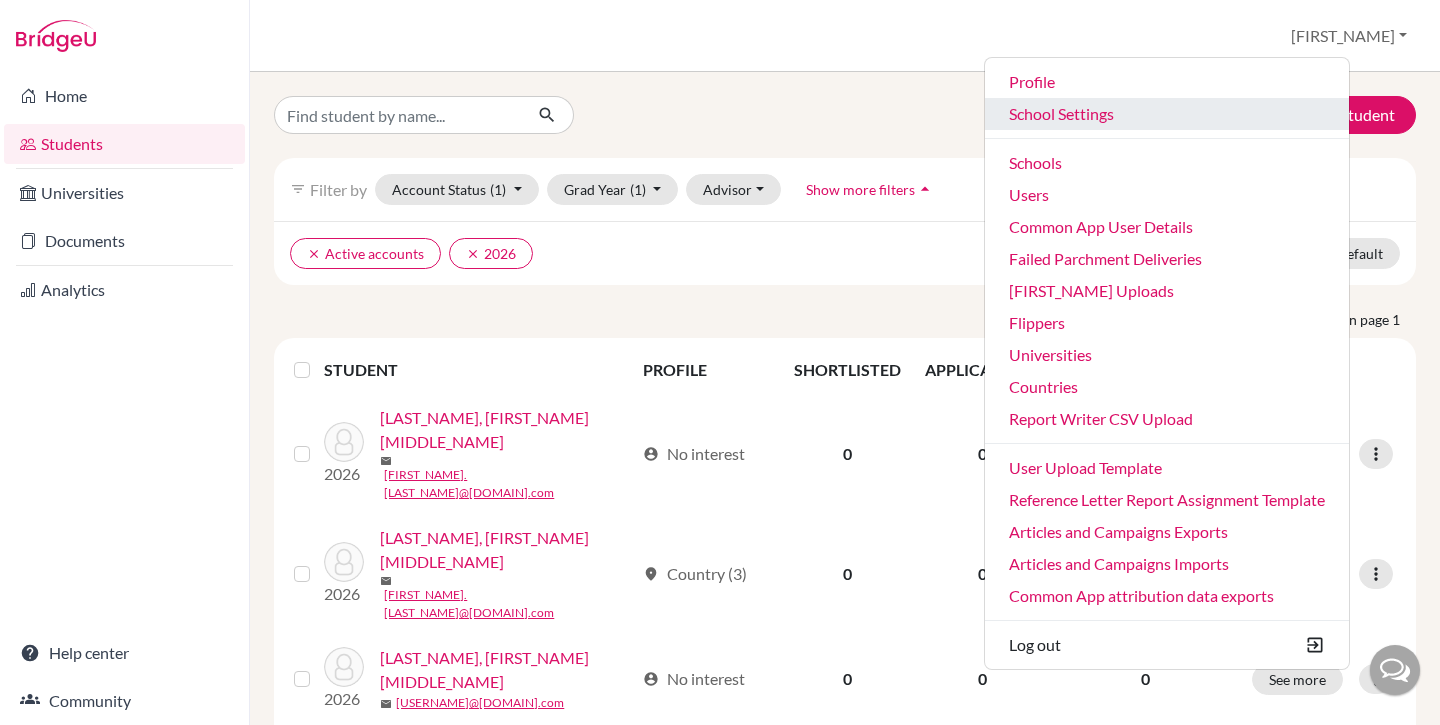 click on "School Settings" at bounding box center [1167, 114] 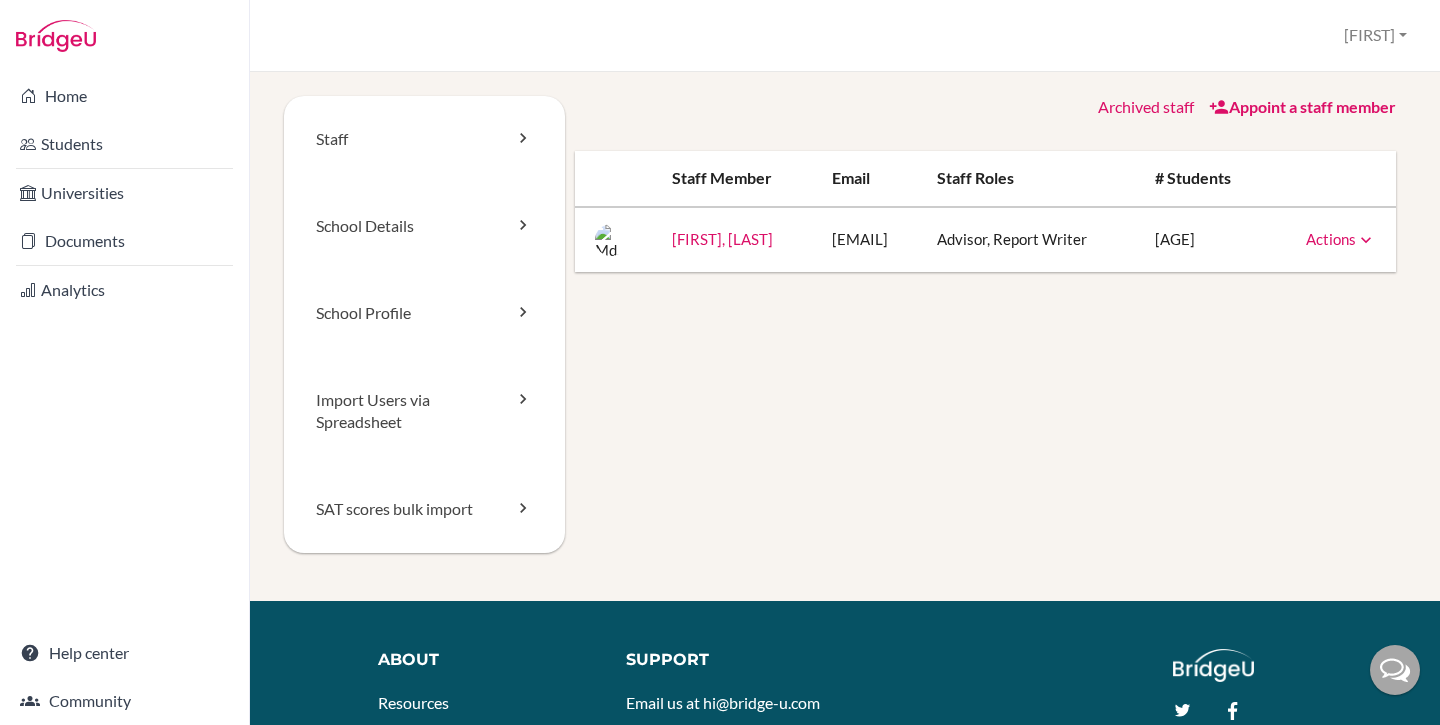 scroll, scrollTop: 0, scrollLeft: 0, axis: both 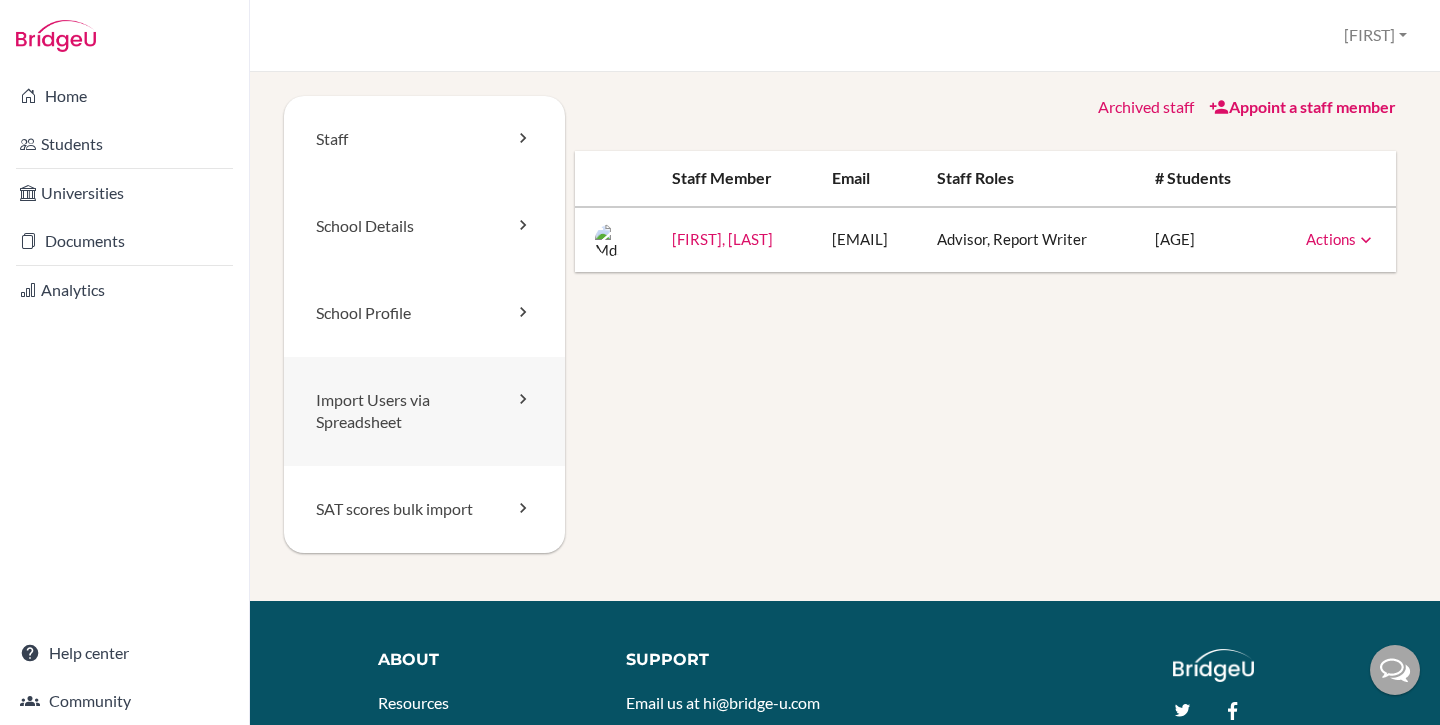 click on "Import Users via Spreadsheet" at bounding box center (424, 412) 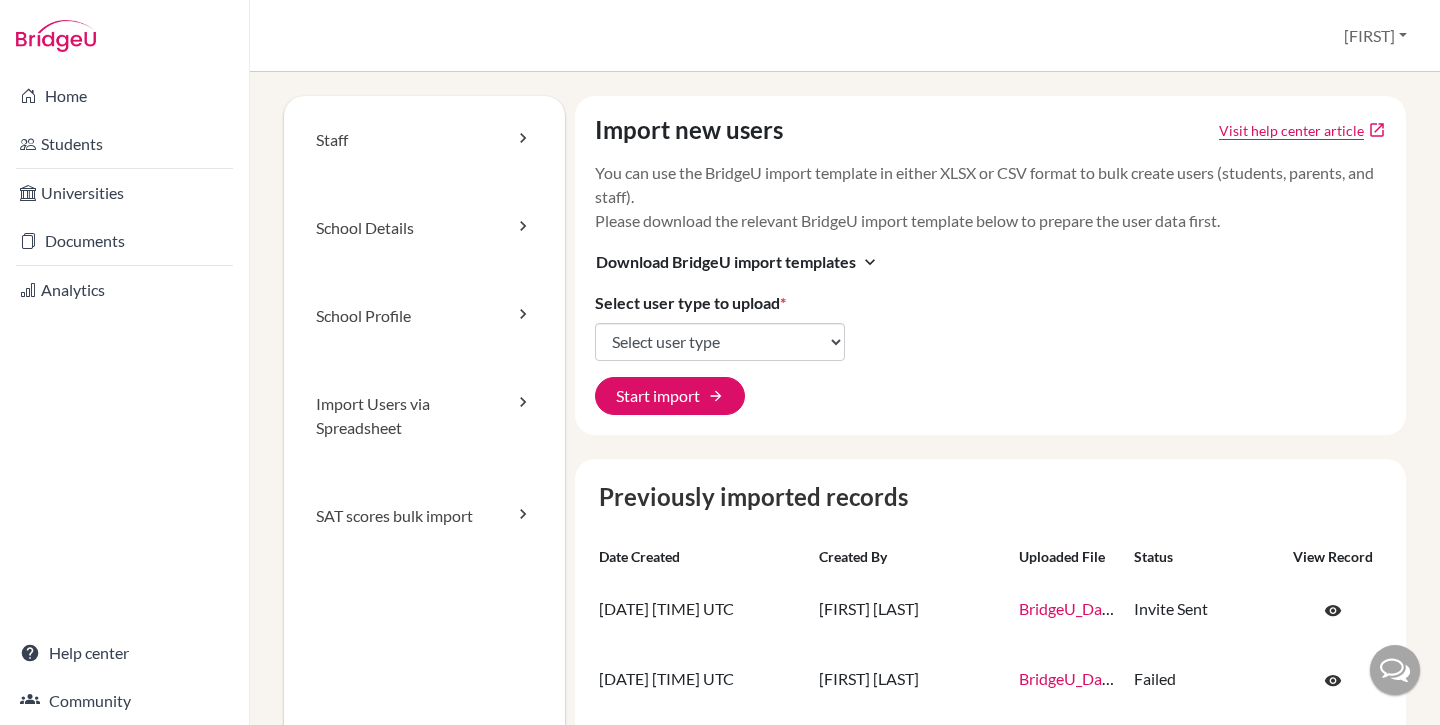 scroll, scrollTop: 0, scrollLeft: 0, axis: both 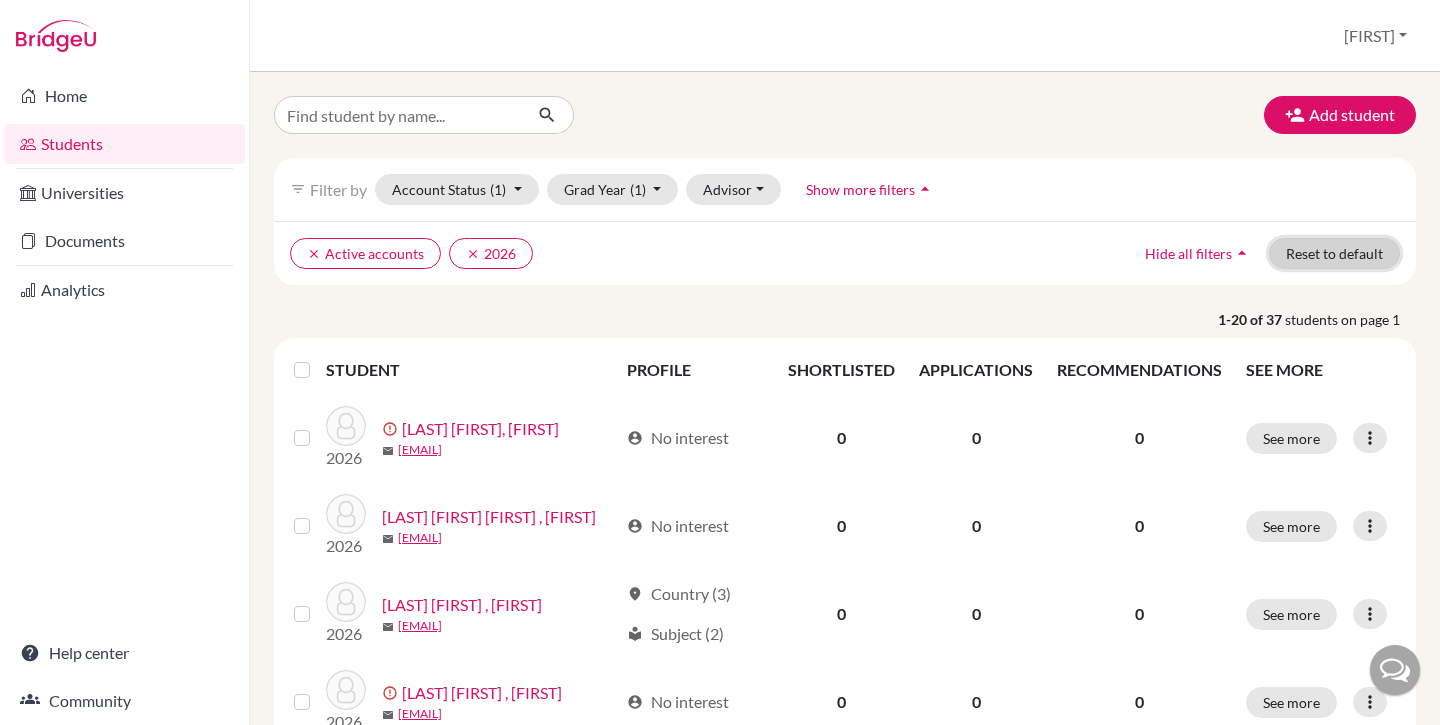 click on "Reset to default" at bounding box center (1334, 253) 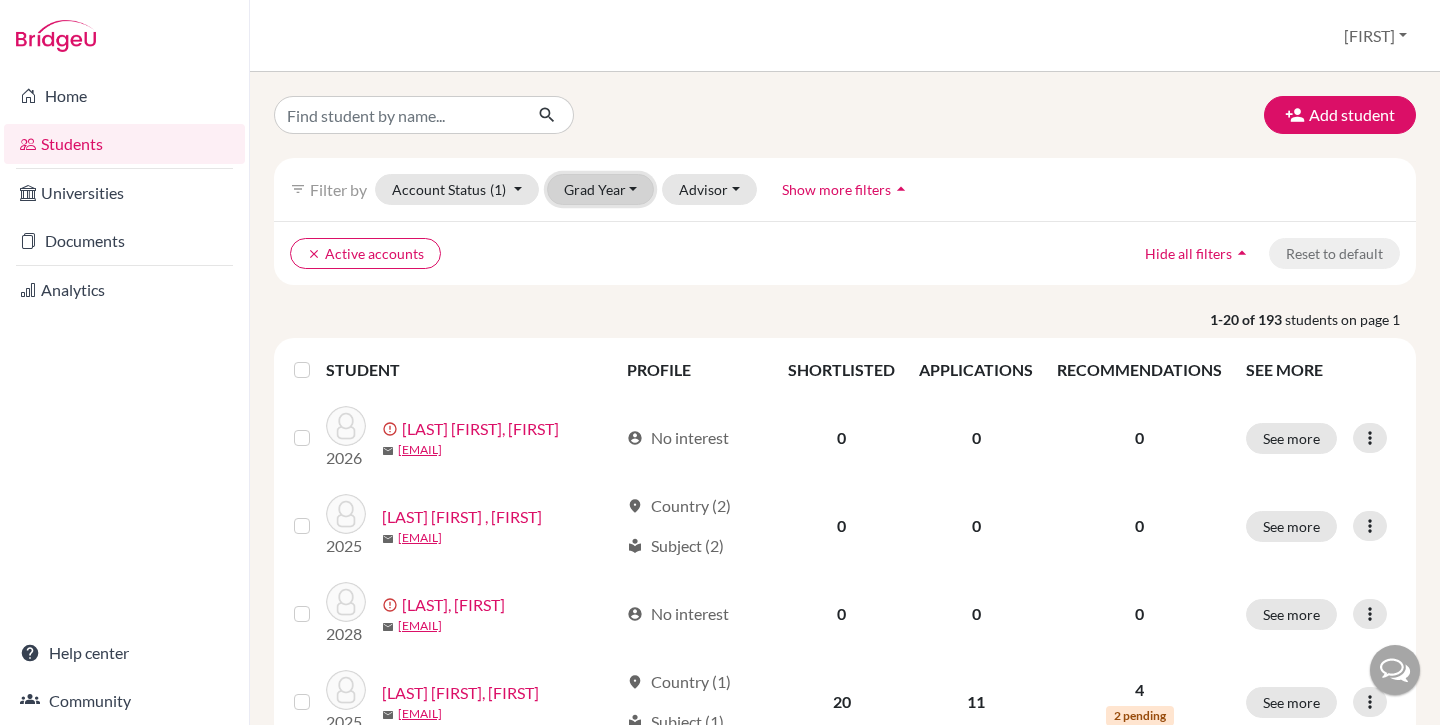 click on "Grad Year" at bounding box center [601, 189] 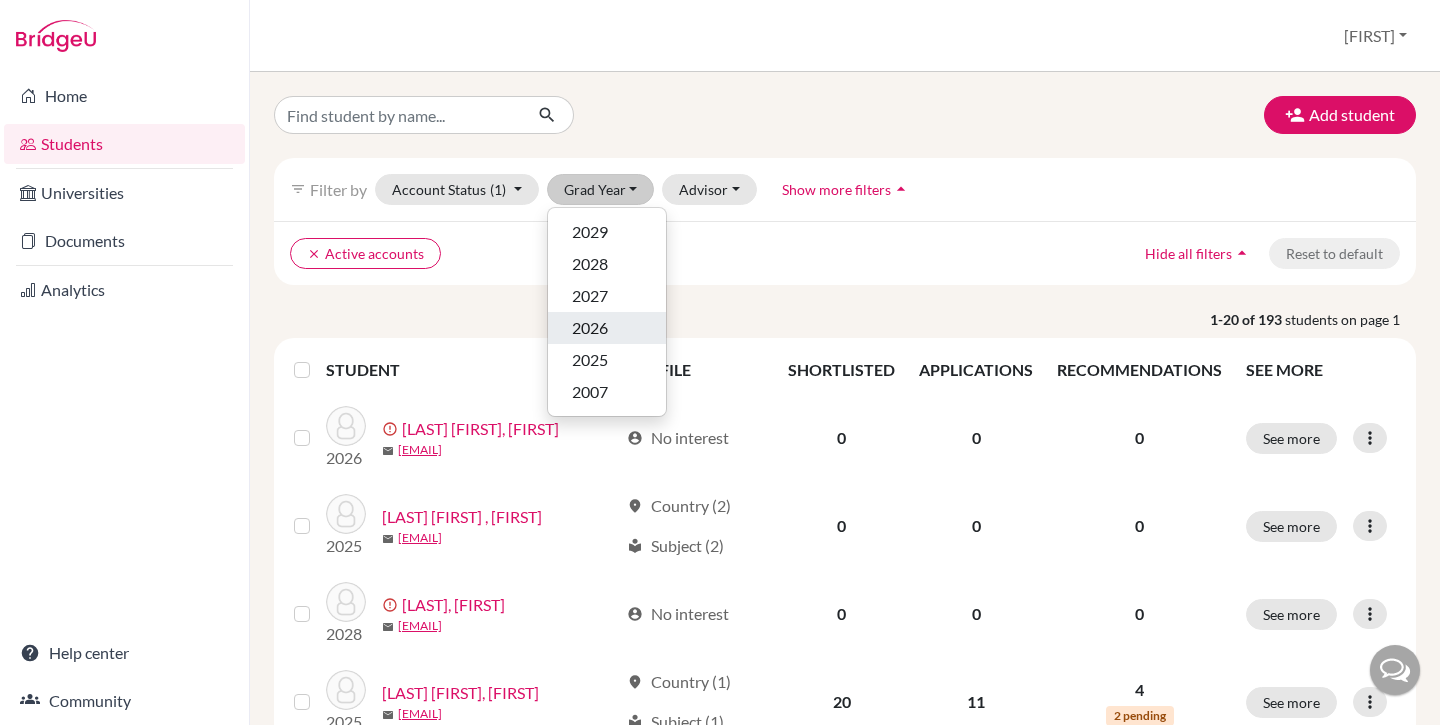 click on "2026" at bounding box center (607, 328) 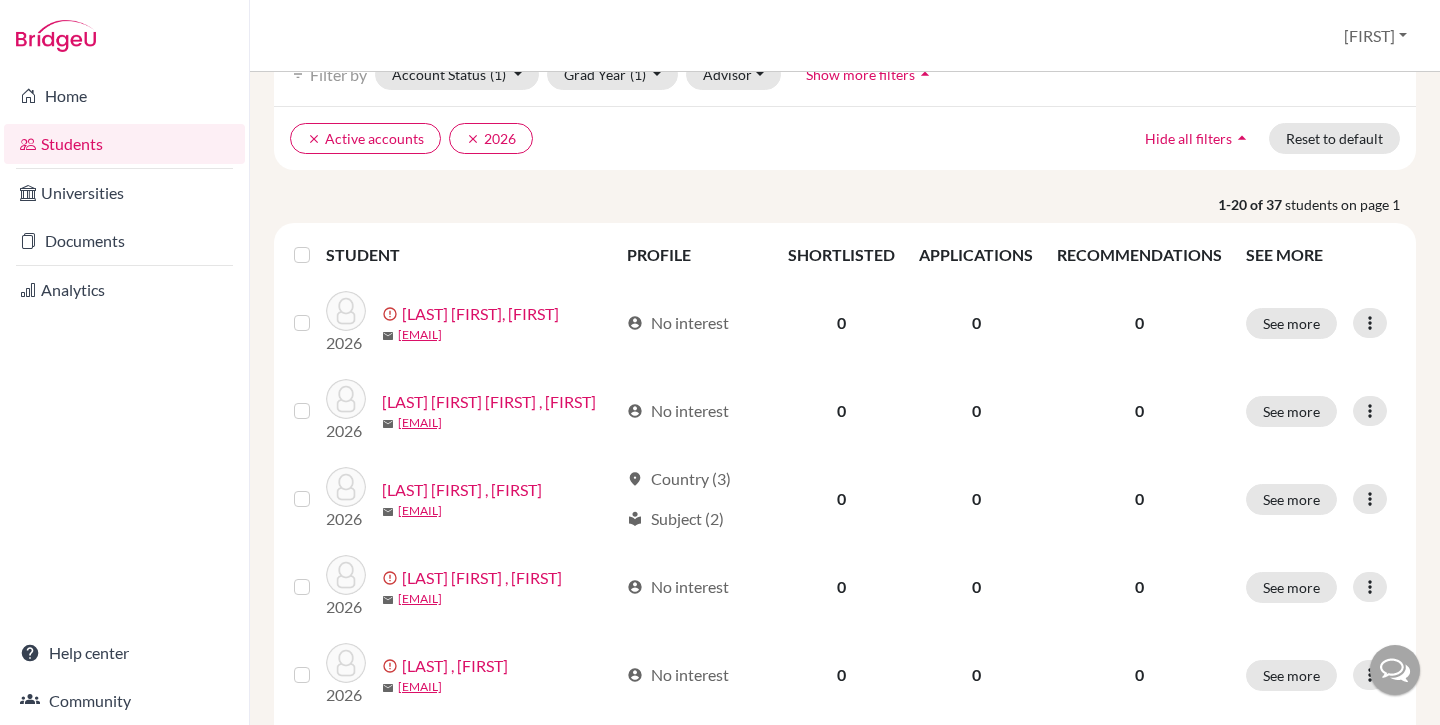 scroll, scrollTop: 0, scrollLeft: 0, axis: both 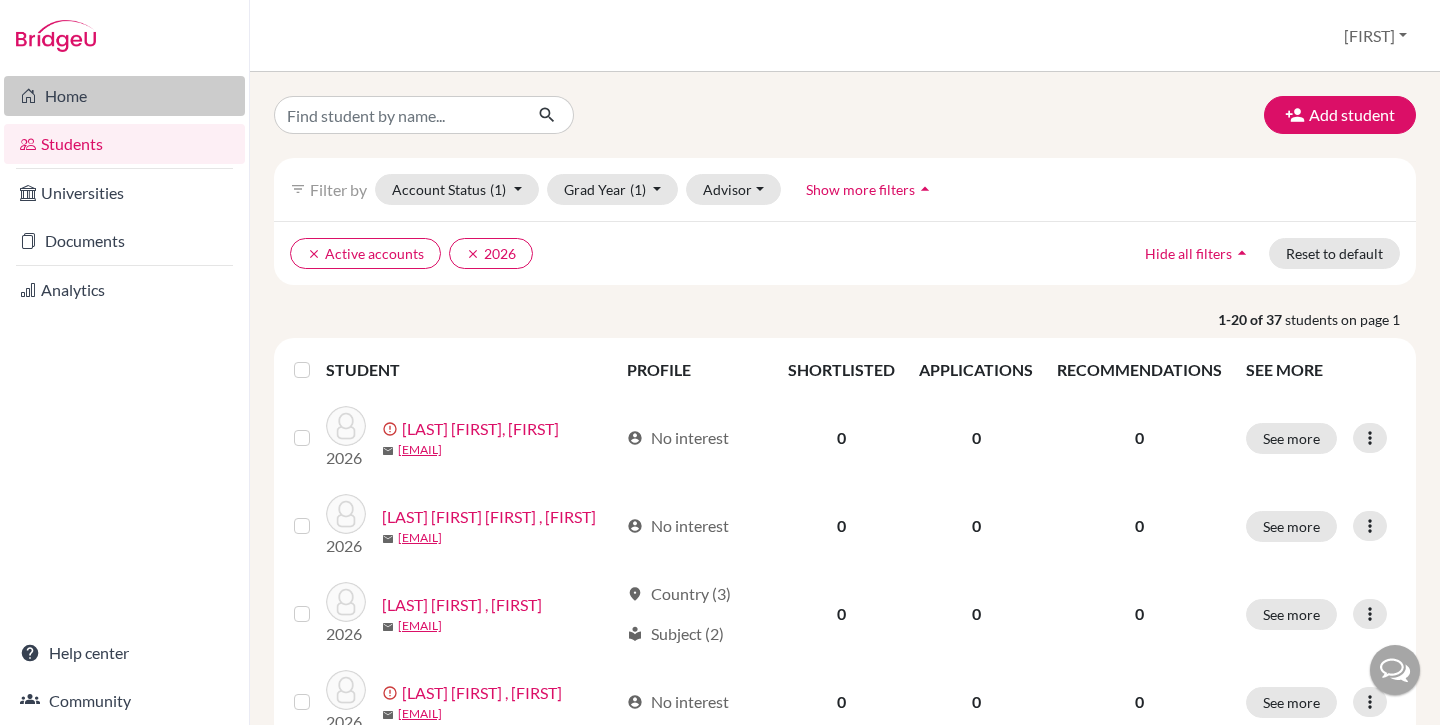 click on "Home" at bounding box center (124, 96) 